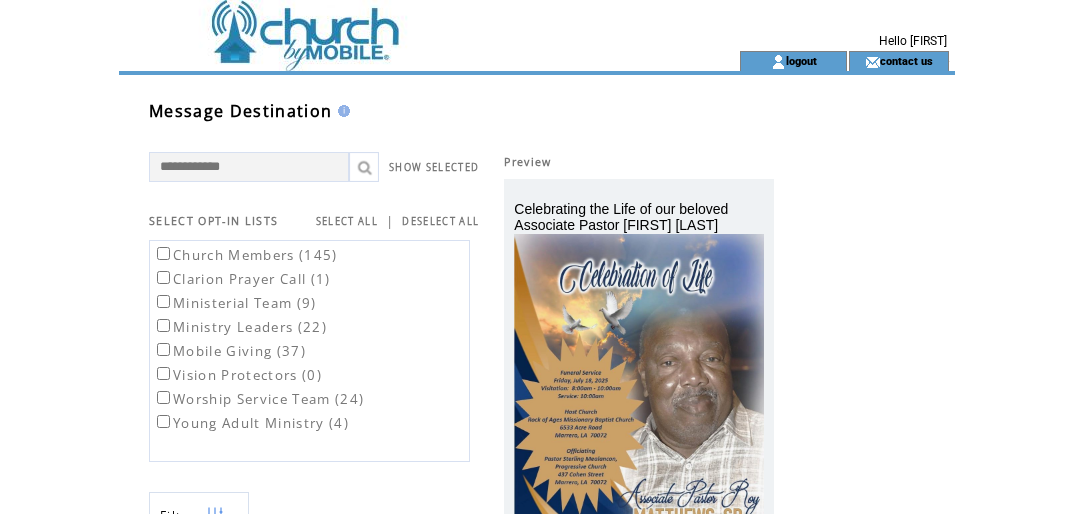 scroll, scrollTop: 0, scrollLeft: 0, axis: both 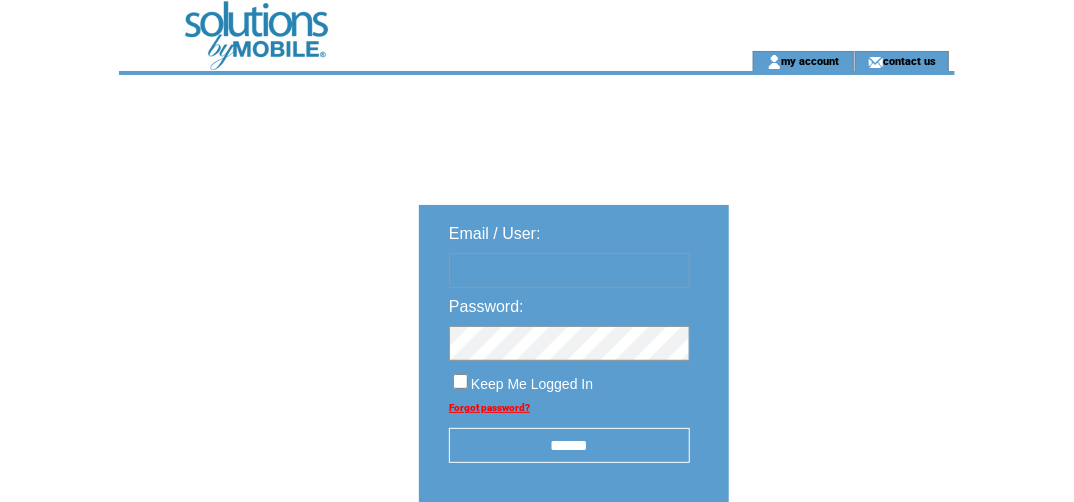 click at bounding box center [569, 270] 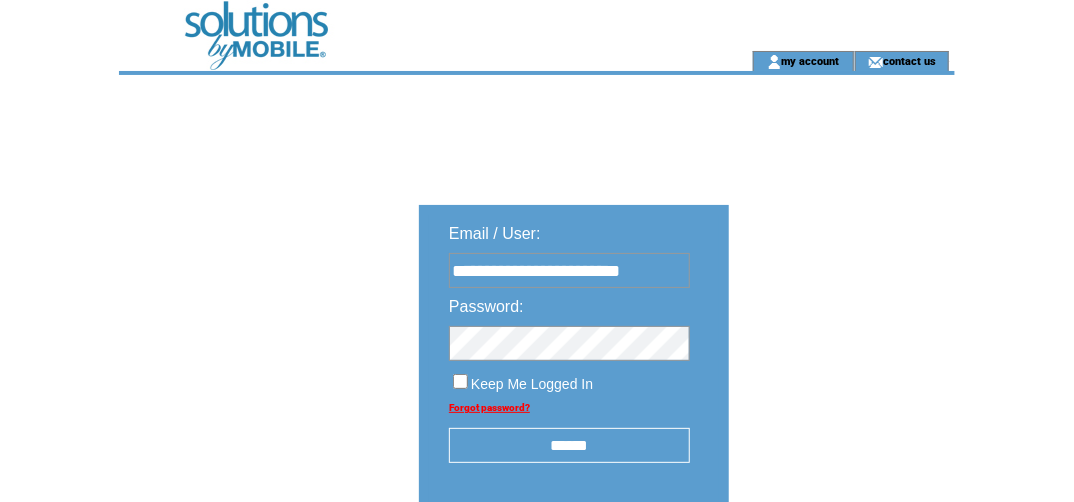 click on "******" at bounding box center [569, 445] 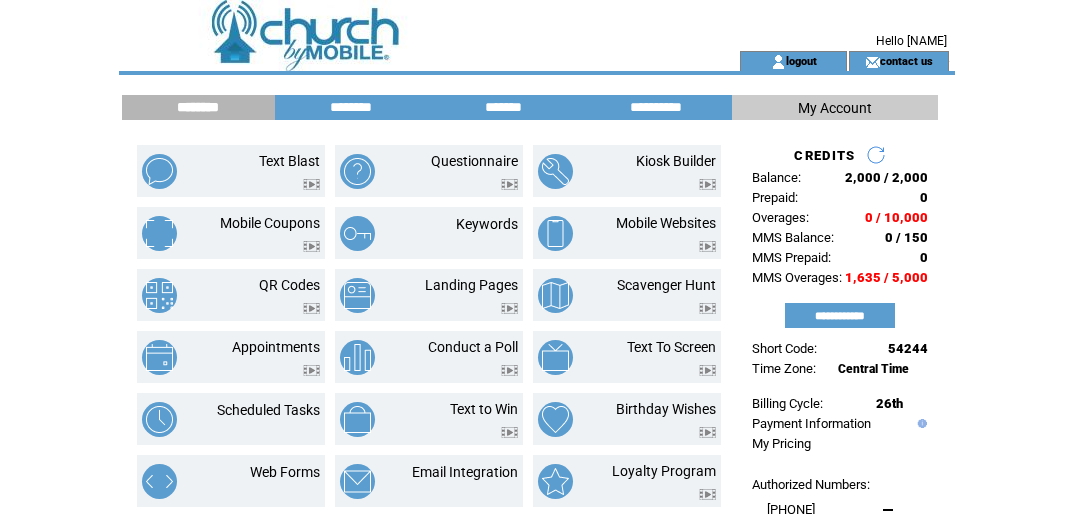 scroll, scrollTop: 0, scrollLeft: 0, axis: both 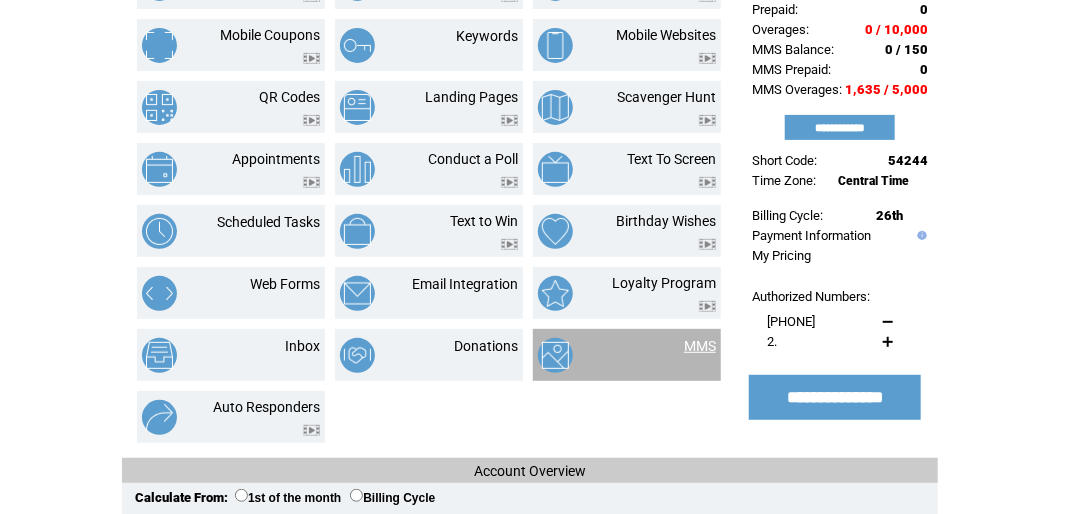 click on "MMS" at bounding box center (700, 346) 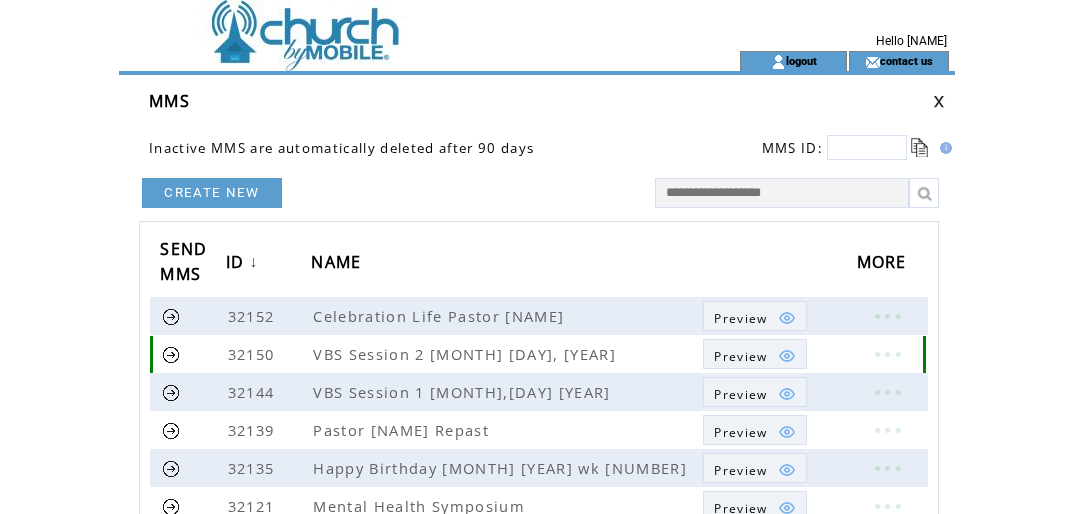 scroll, scrollTop: 0, scrollLeft: 0, axis: both 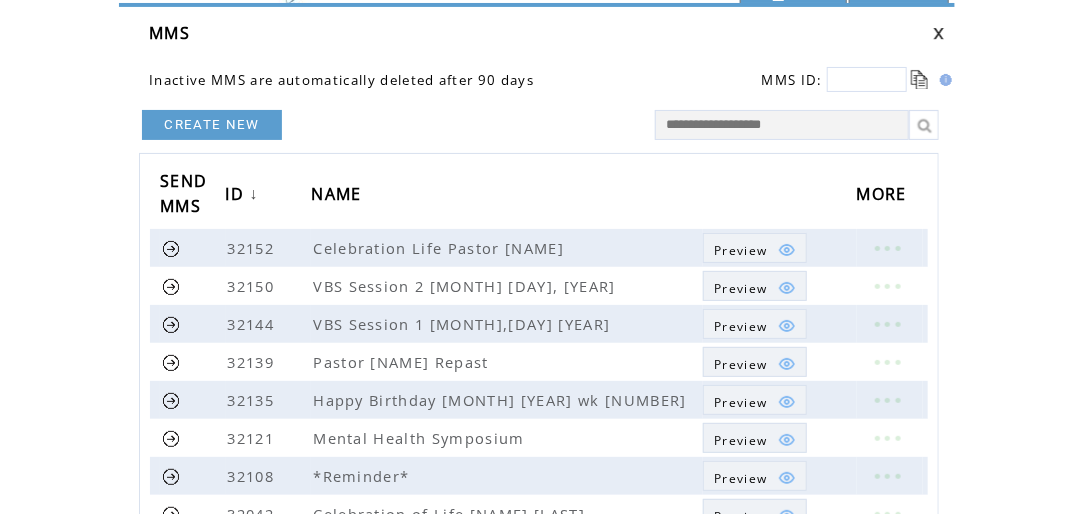 click at bounding box center (867, 79) 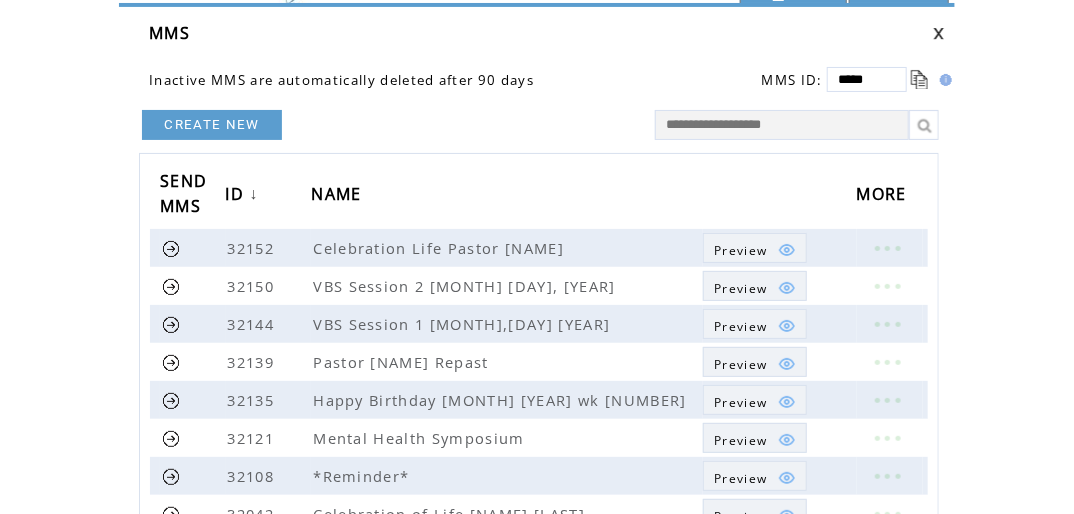 type on "*****" 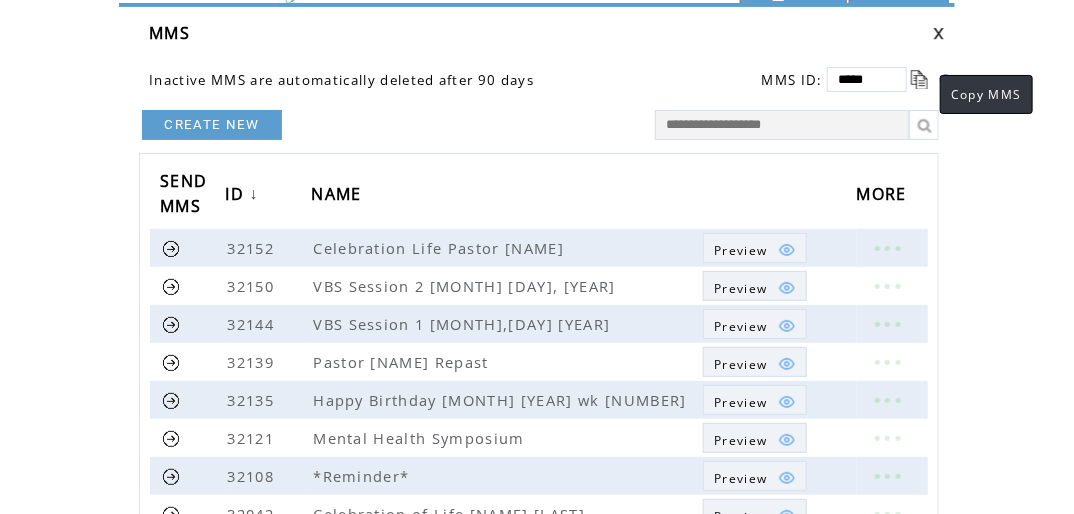 click at bounding box center [920, 79] 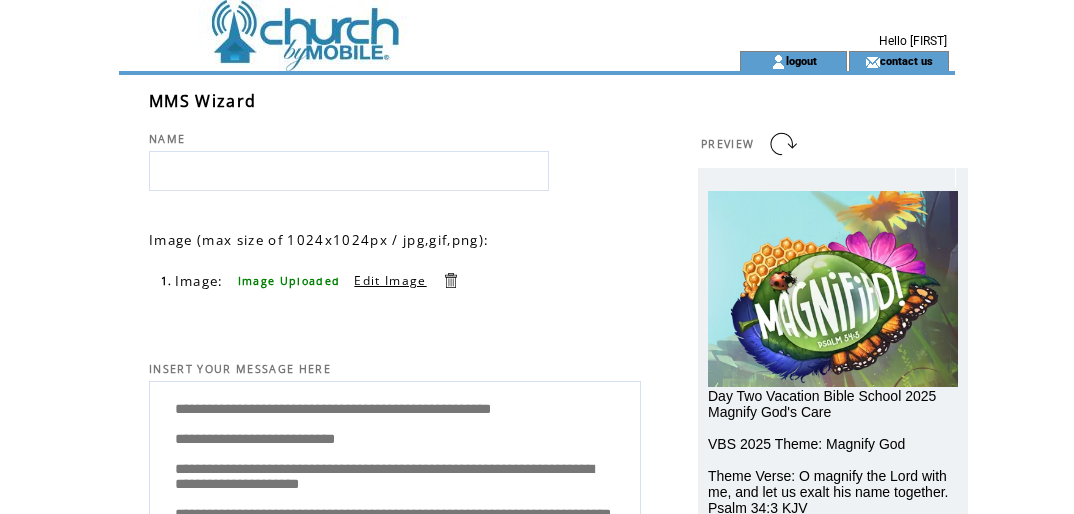 scroll, scrollTop: 0, scrollLeft: 0, axis: both 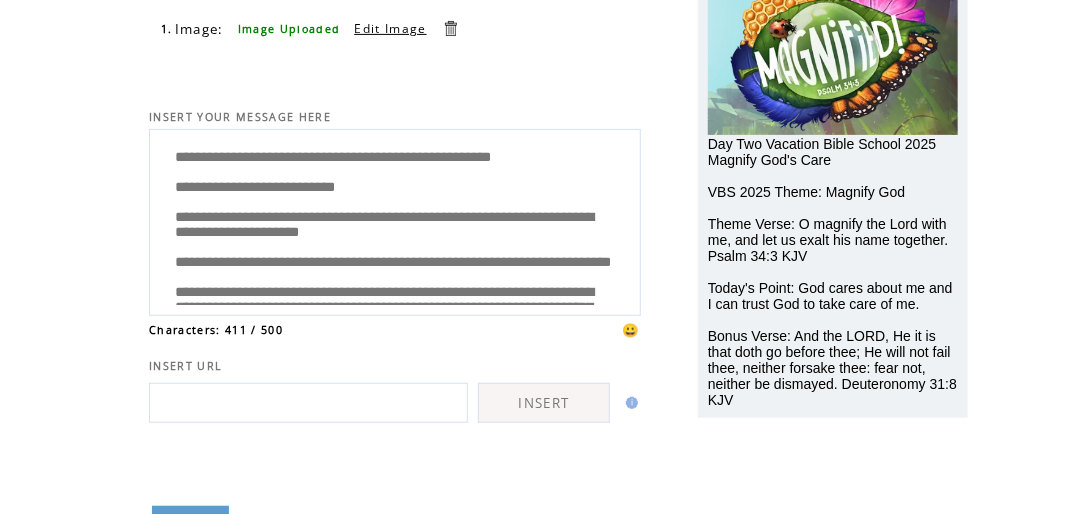 drag, startPoint x: 219, startPoint y: 149, endPoint x: 238, endPoint y: 164, distance: 24.207438 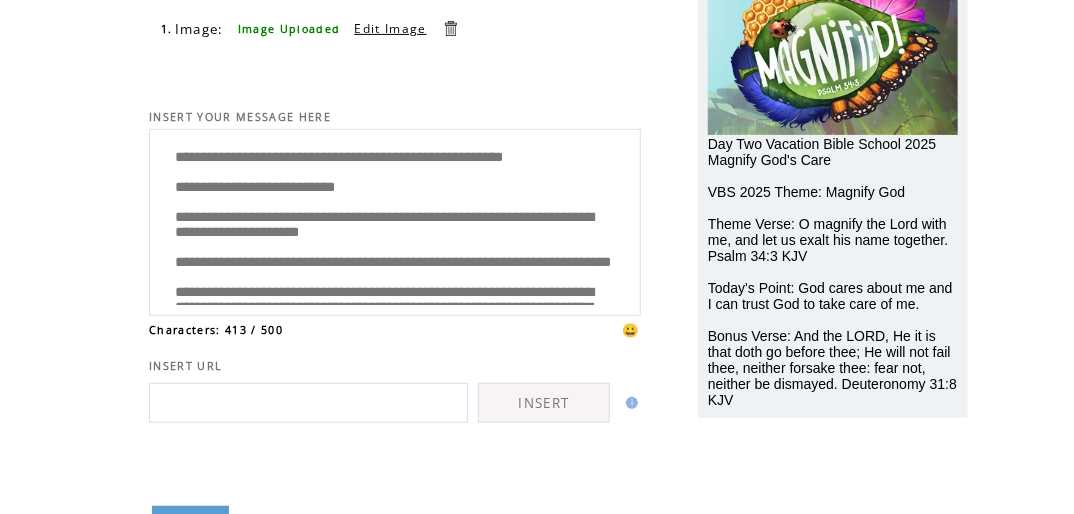 drag, startPoint x: 176, startPoint y: 179, endPoint x: 214, endPoint y: 183, distance: 38.209946 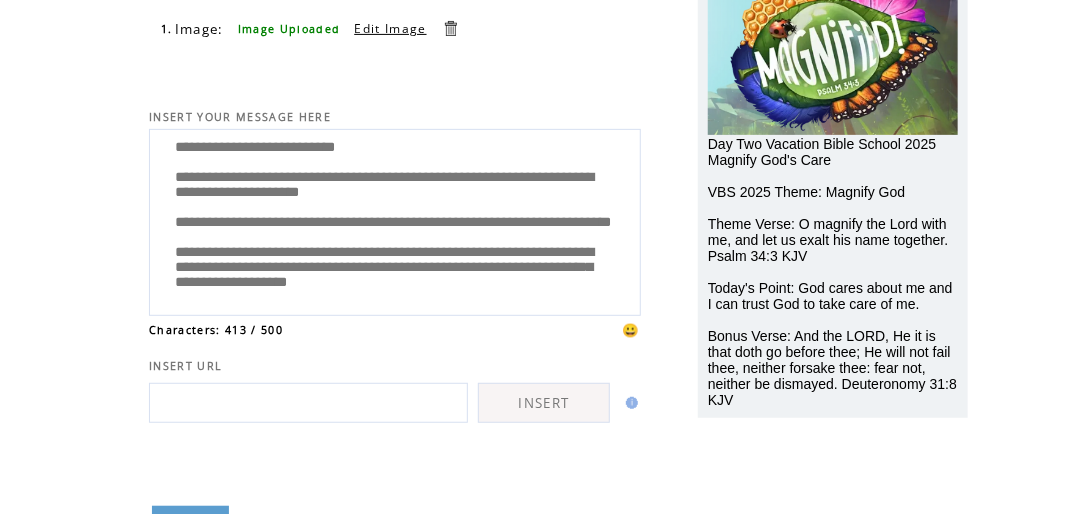 scroll, scrollTop: 136, scrollLeft: 0, axis: vertical 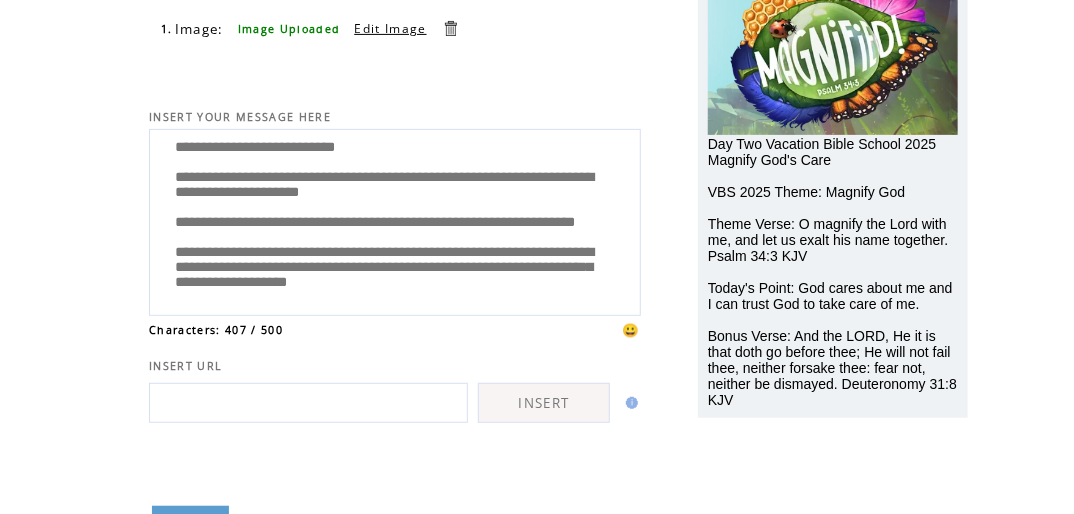 drag, startPoint x: 488, startPoint y: 183, endPoint x: 567, endPoint y: 203, distance: 81.49233 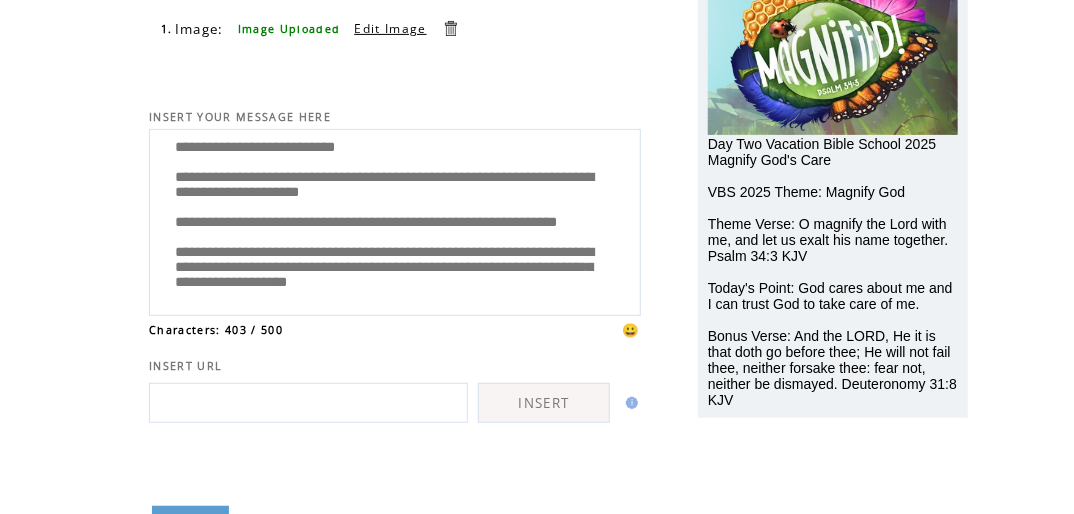 scroll, scrollTop: 160, scrollLeft: 0, axis: vertical 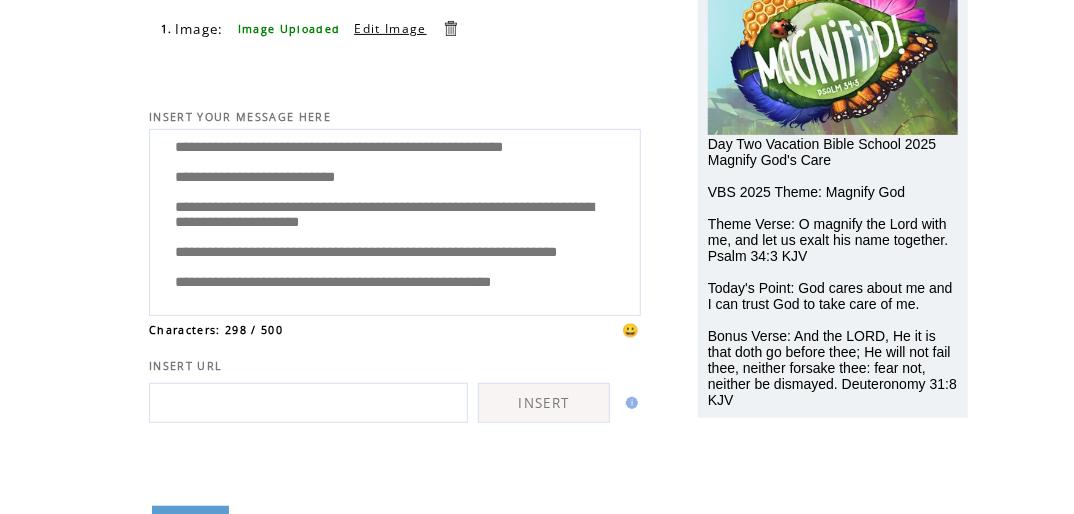 drag, startPoint x: 360, startPoint y: 260, endPoint x: 578, endPoint y: 260, distance: 218 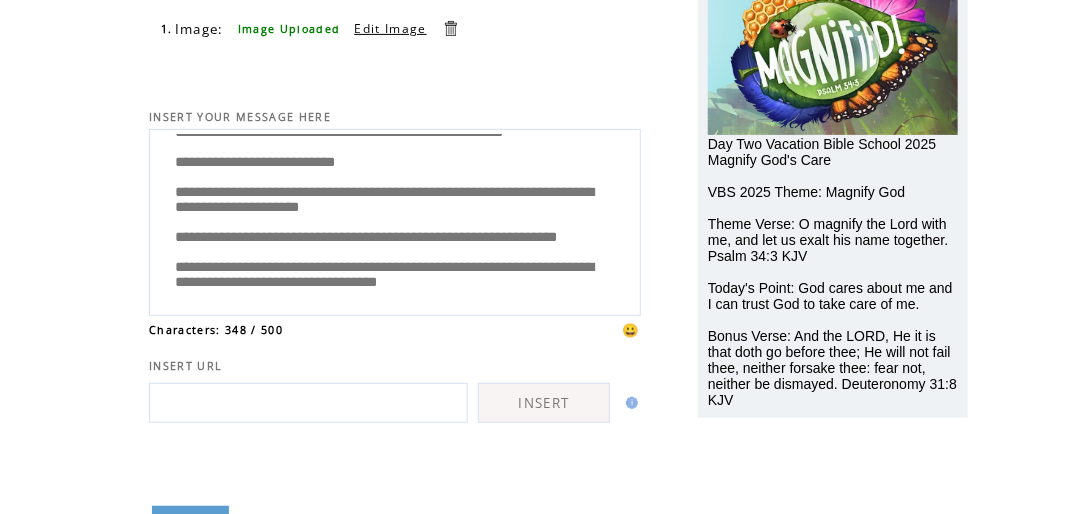 scroll, scrollTop: 140, scrollLeft: 0, axis: vertical 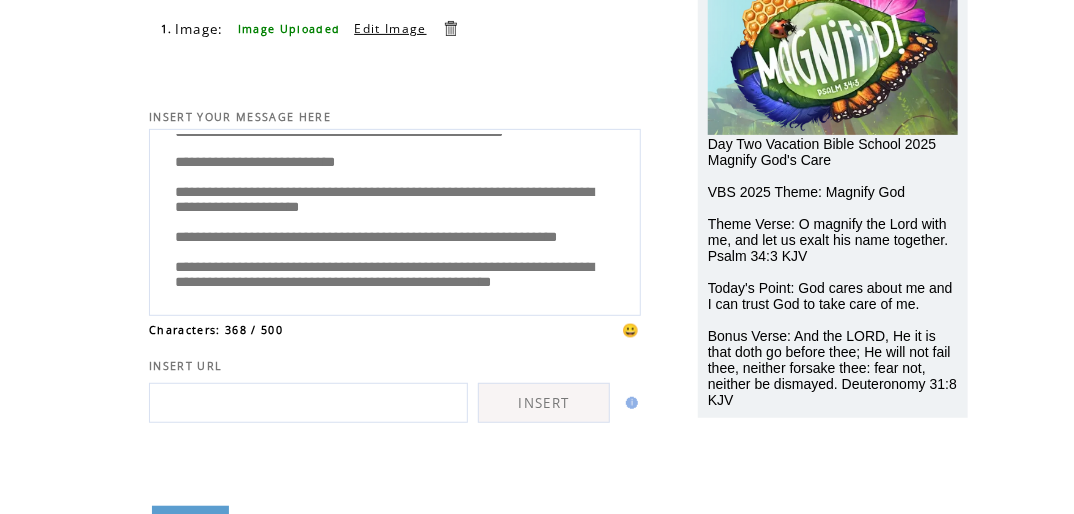 click on "**********" at bounding box center (395, 220) 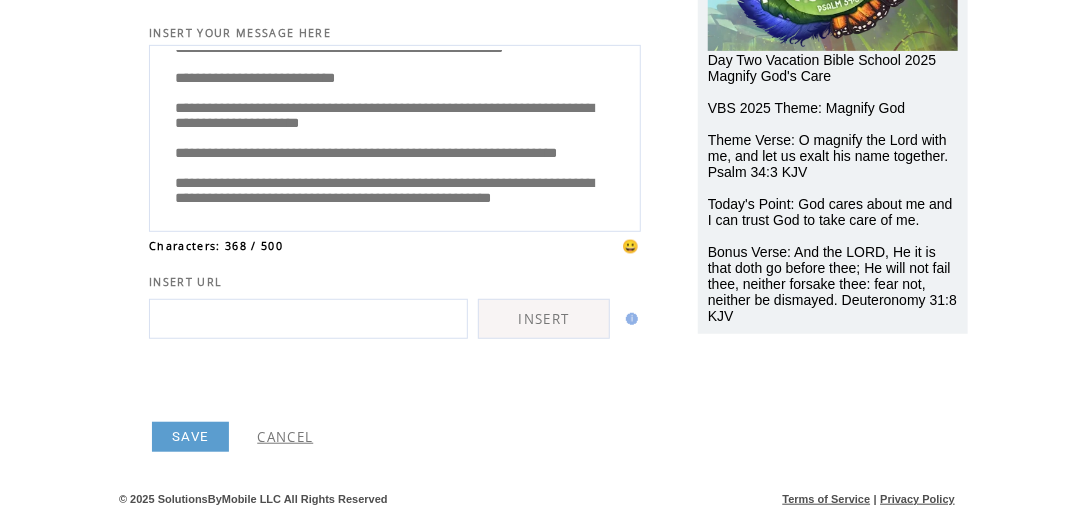 click on "SAVE" at bounding box center [190, 437] 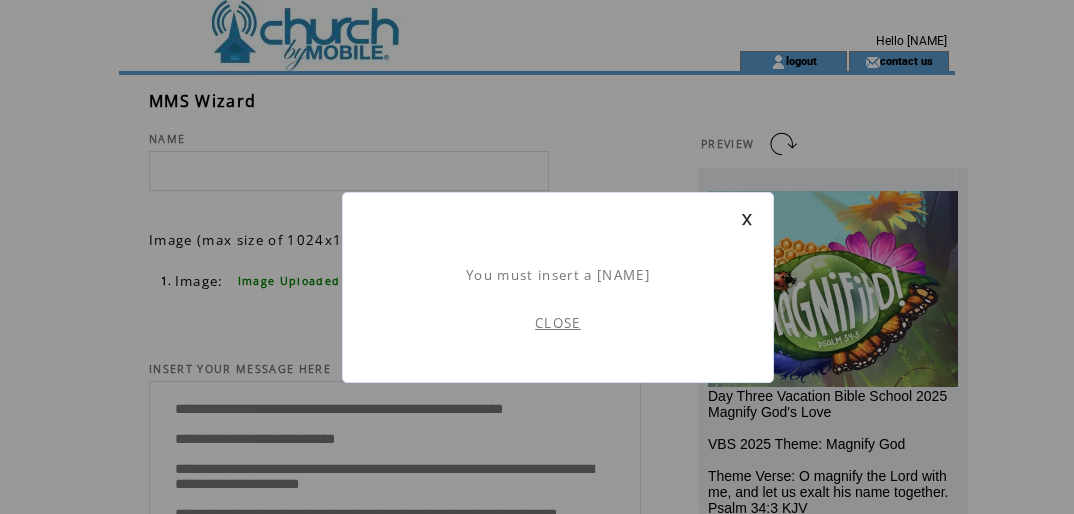 scroll, scrollTop: 0, scrollLeft: 0, axis: both 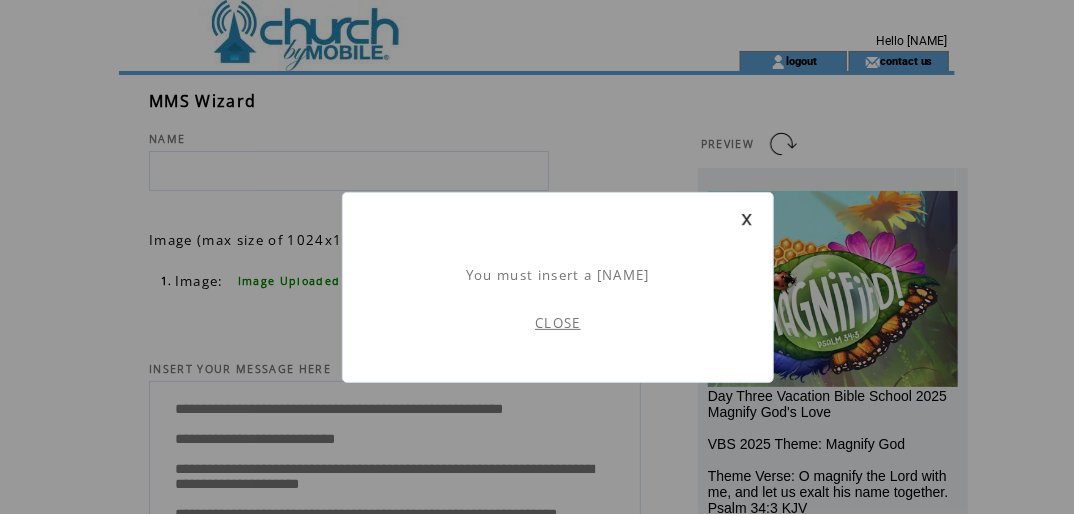 click on "CLOSE" at bounding box center (558, 323) 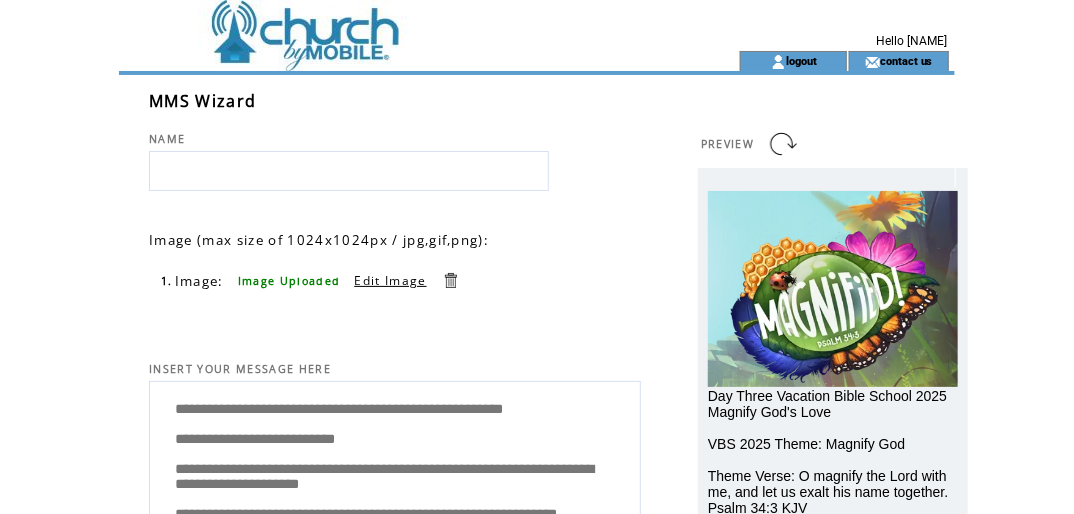 click at bounding box center (349, 171) 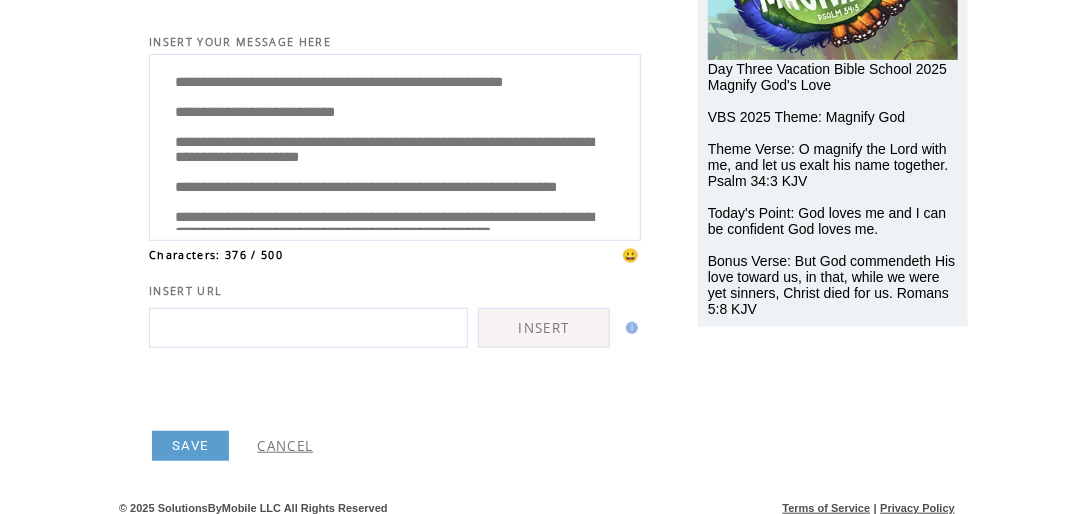 scroll, scrollTop: 336, scrollLeft: 0, axis: vertical 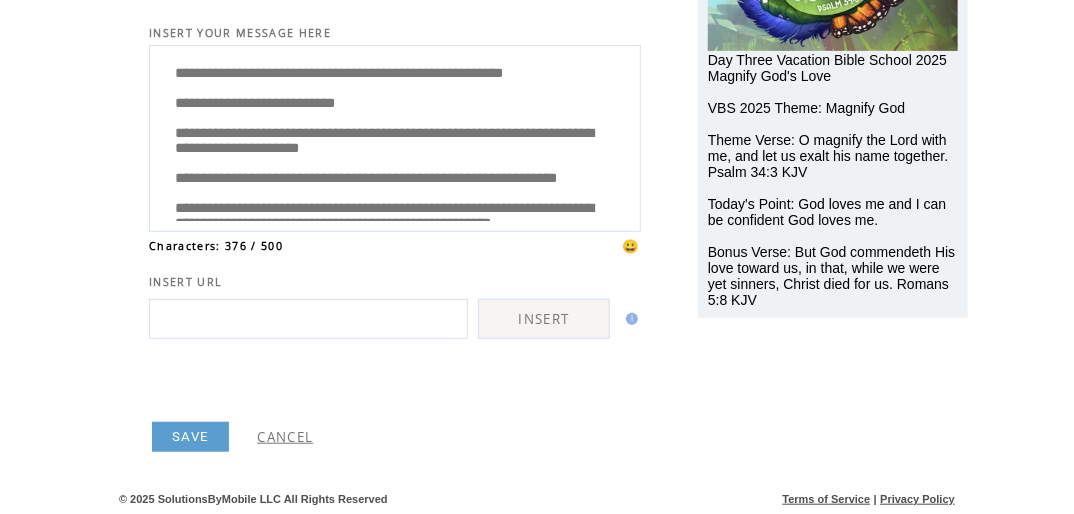 type on "**********" 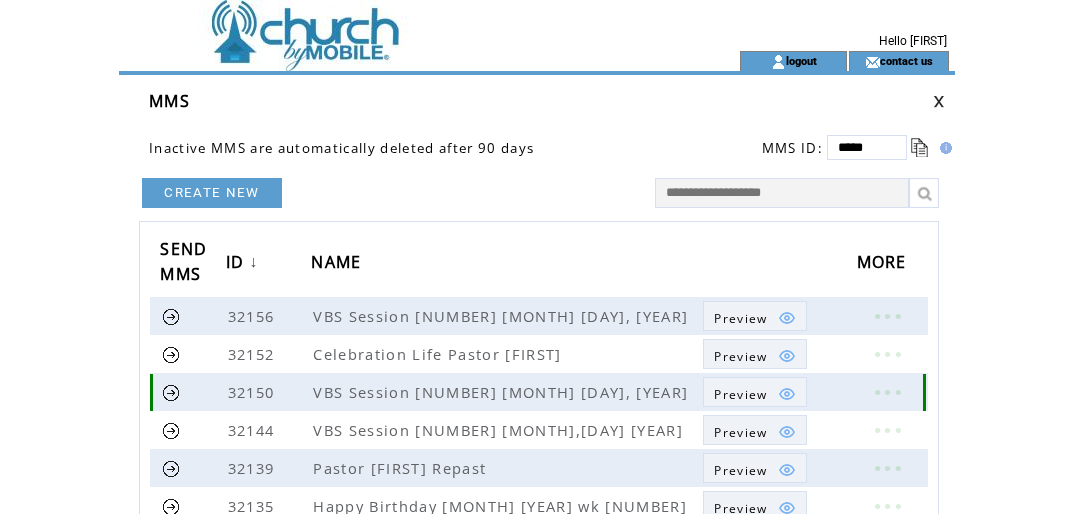 scroll, scrollTop: 0, scrollLeft: 0, axis: both 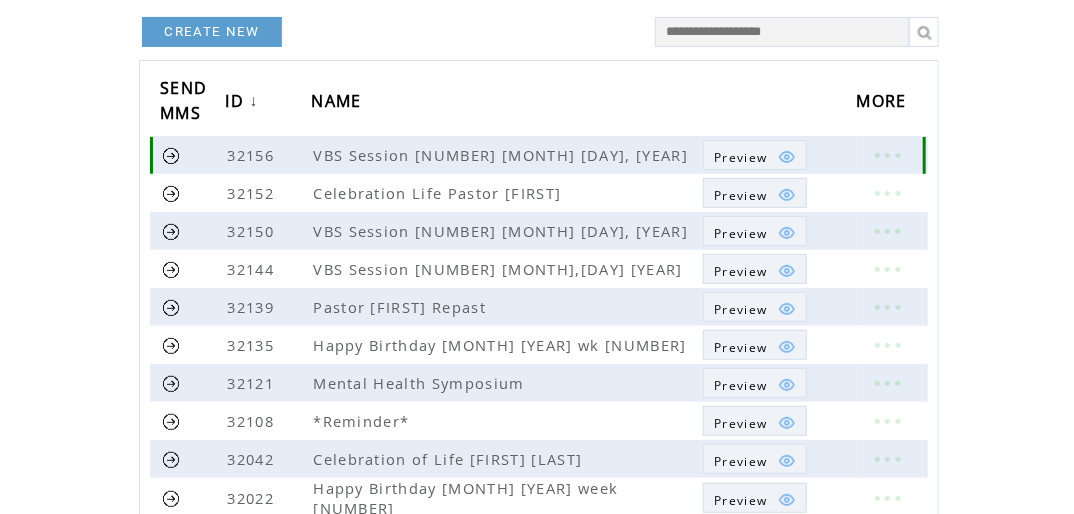 click at bounding box center (171, 155) 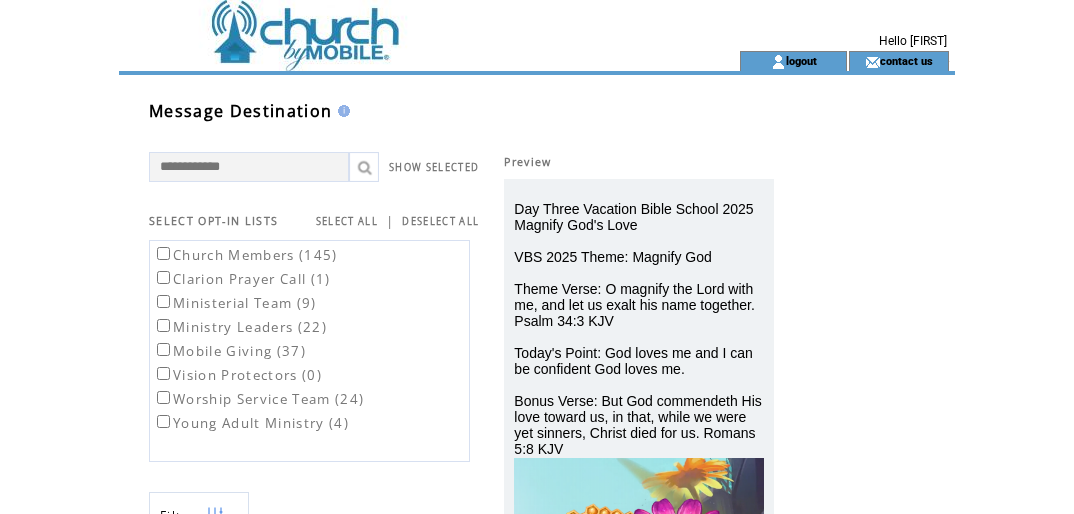 scroll, scrollTop: 0, scrollLeft: 0, axis: both 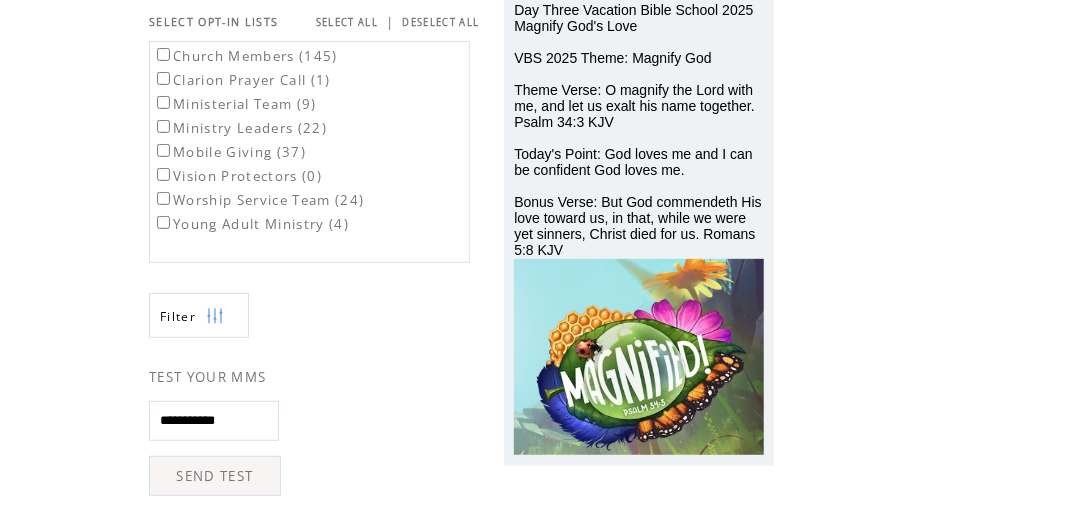 click on "Church Members (145)" at bounding box center [245, 56] 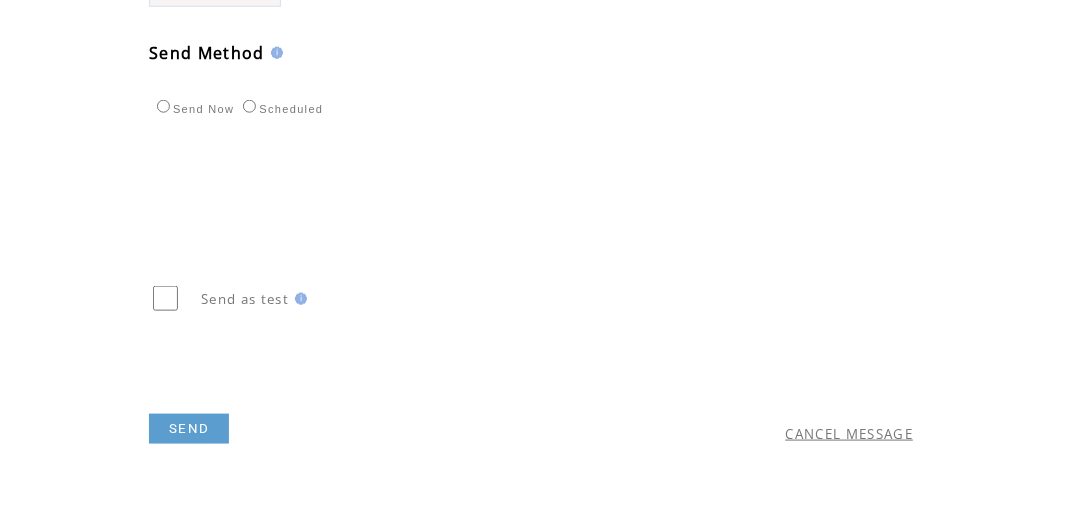 scroll, scrollTop: 707, scrollLeft: 0, axis: vertical 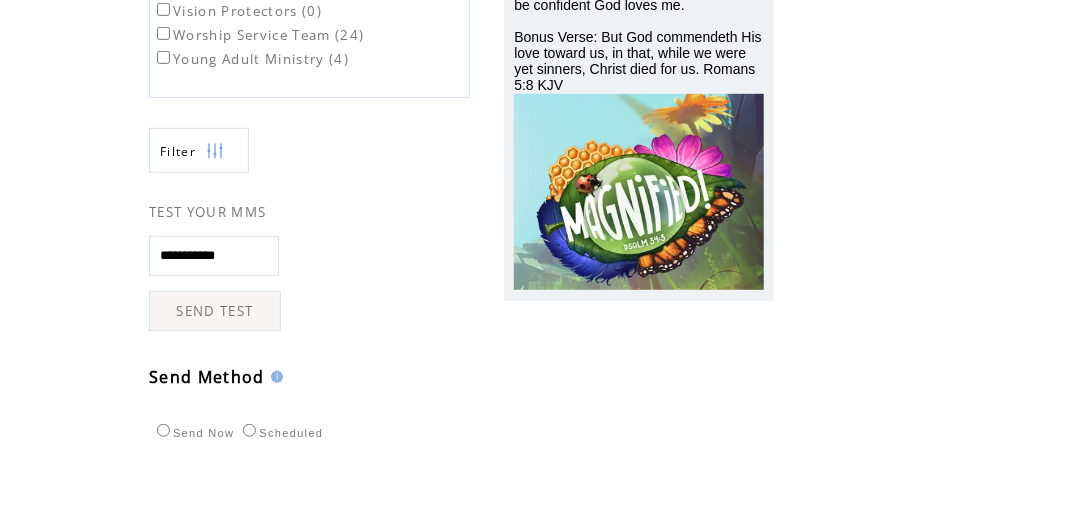 click on "Scheduled" at bounding box center [280, 430] 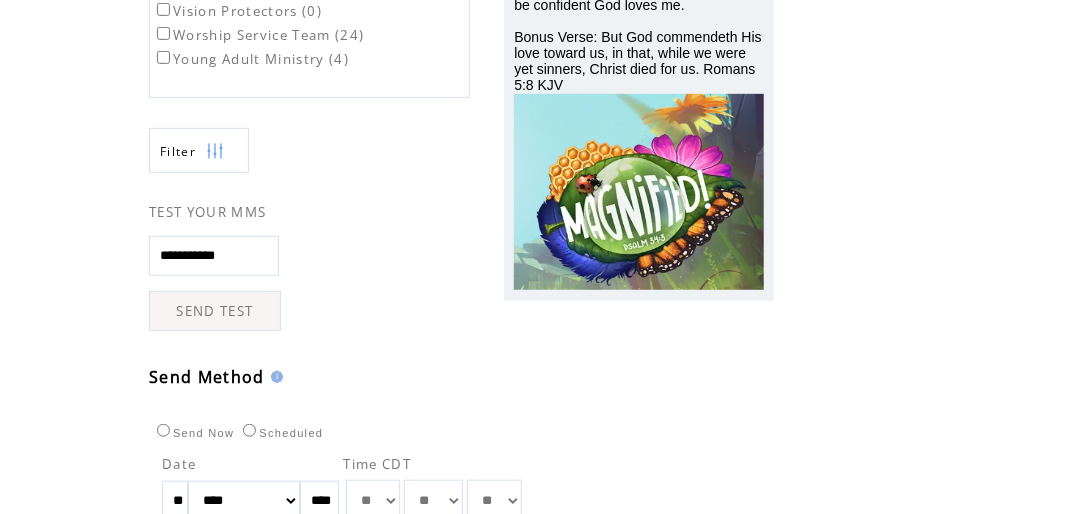 drag, startPoint x: 186, startPoint y: 497, endPoint x: 148, endPoint y: 495, distance: 38.052597 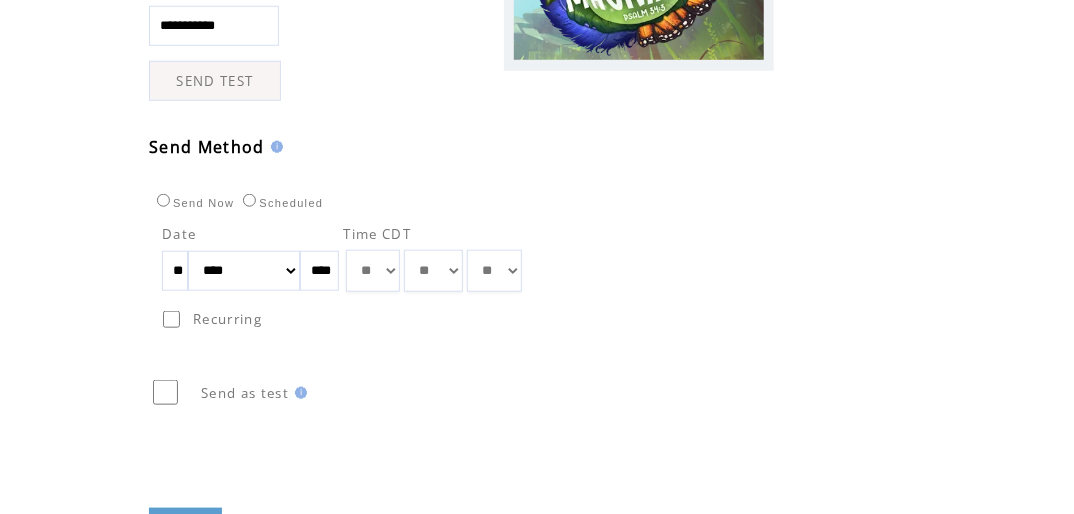 scroll, scrollTop: 596, scrollLeft: 0, axis: vertical 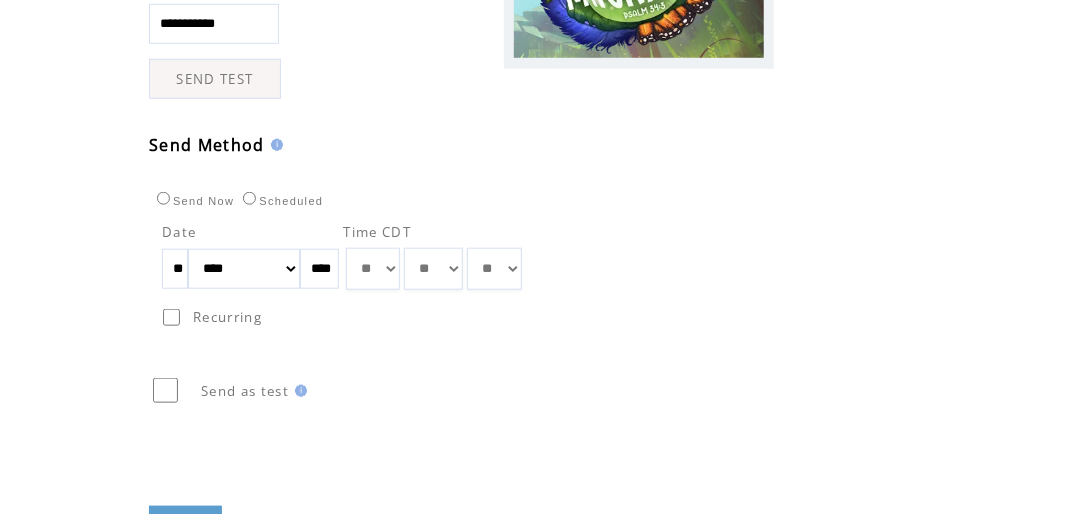 type on "**" 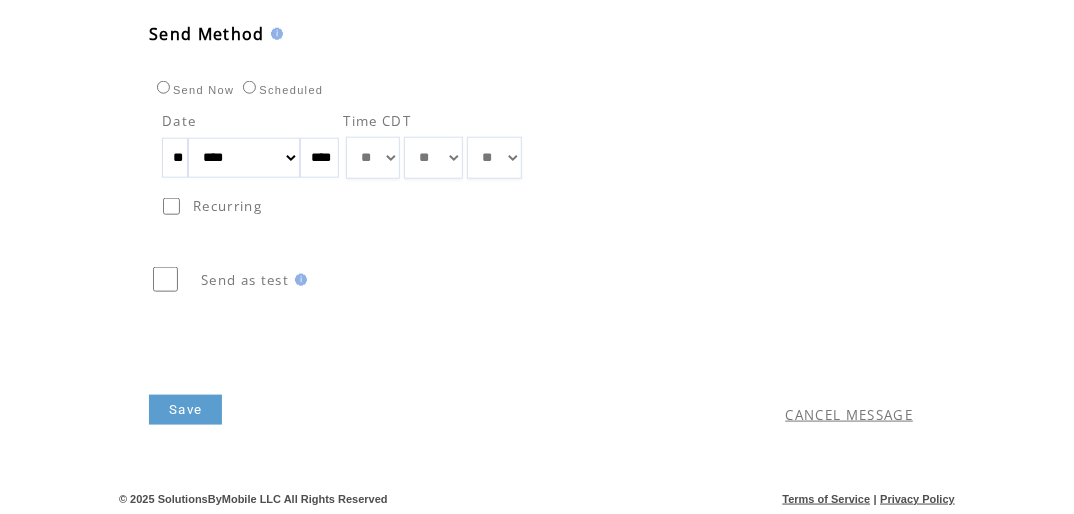click on "Save" at bounding box center [185, 410] 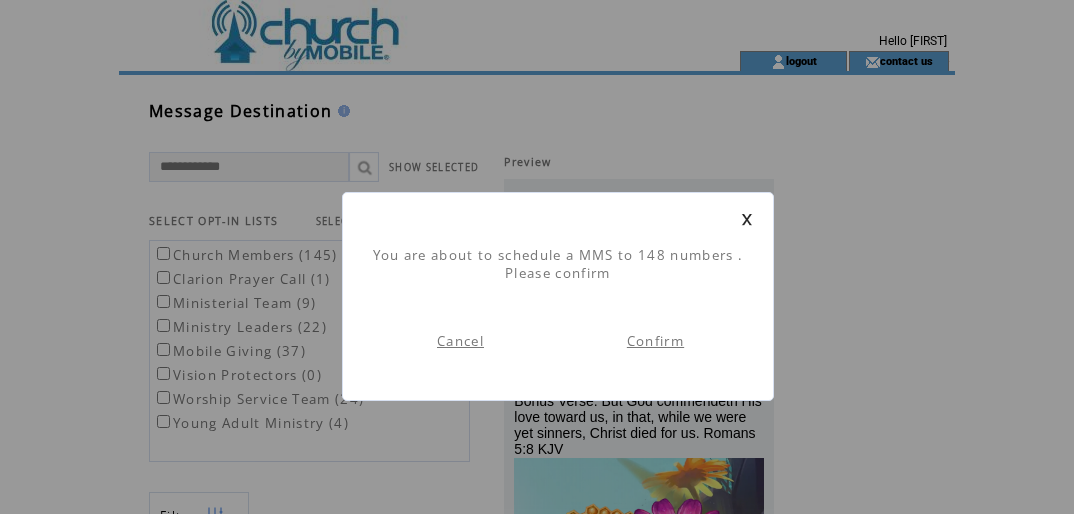scroll, scrollTop: 0, scrollLeft: 0, axis: both 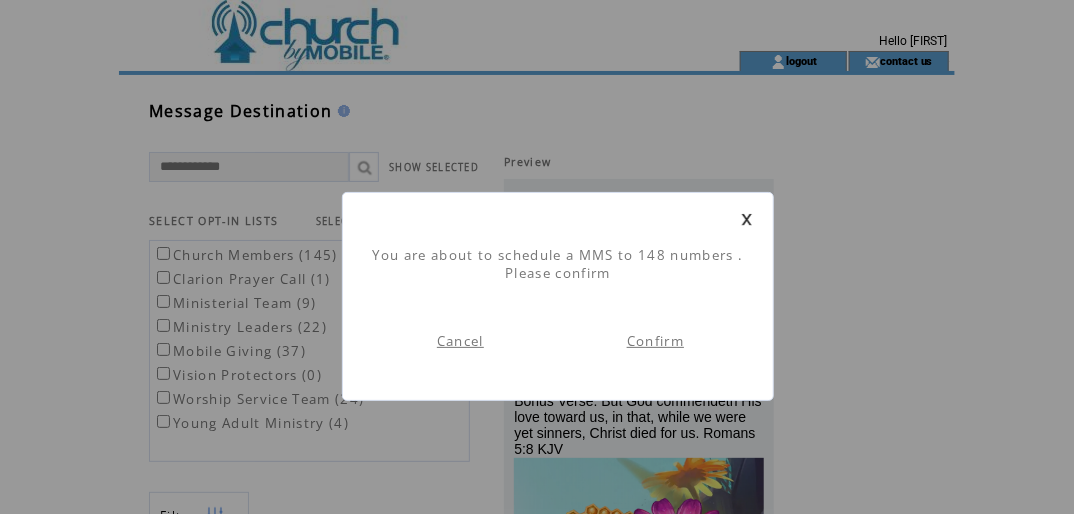 click on "Confirm" at bounding box center (655, 341) 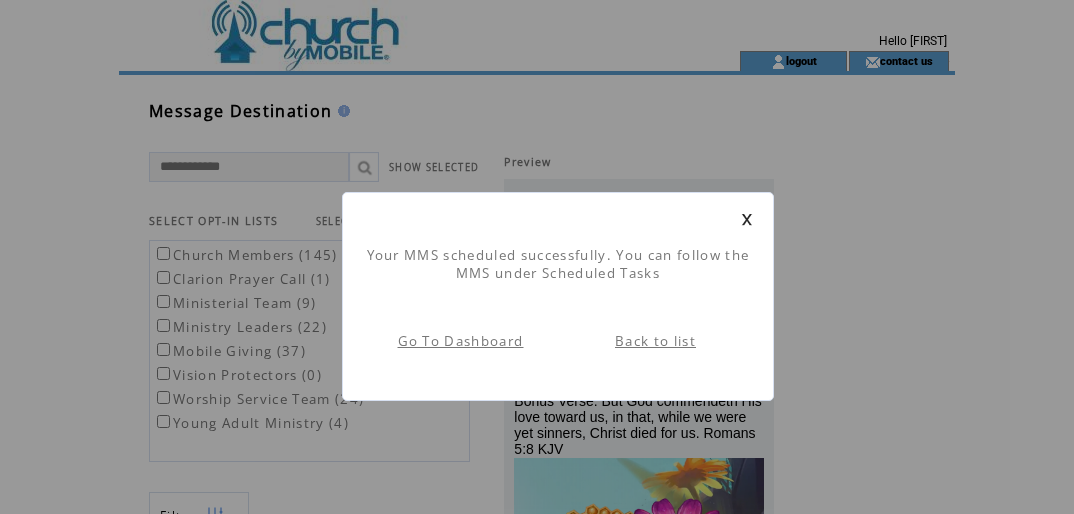 scroll, scrollTop: 0, scrollLeft: 0, axis: both 